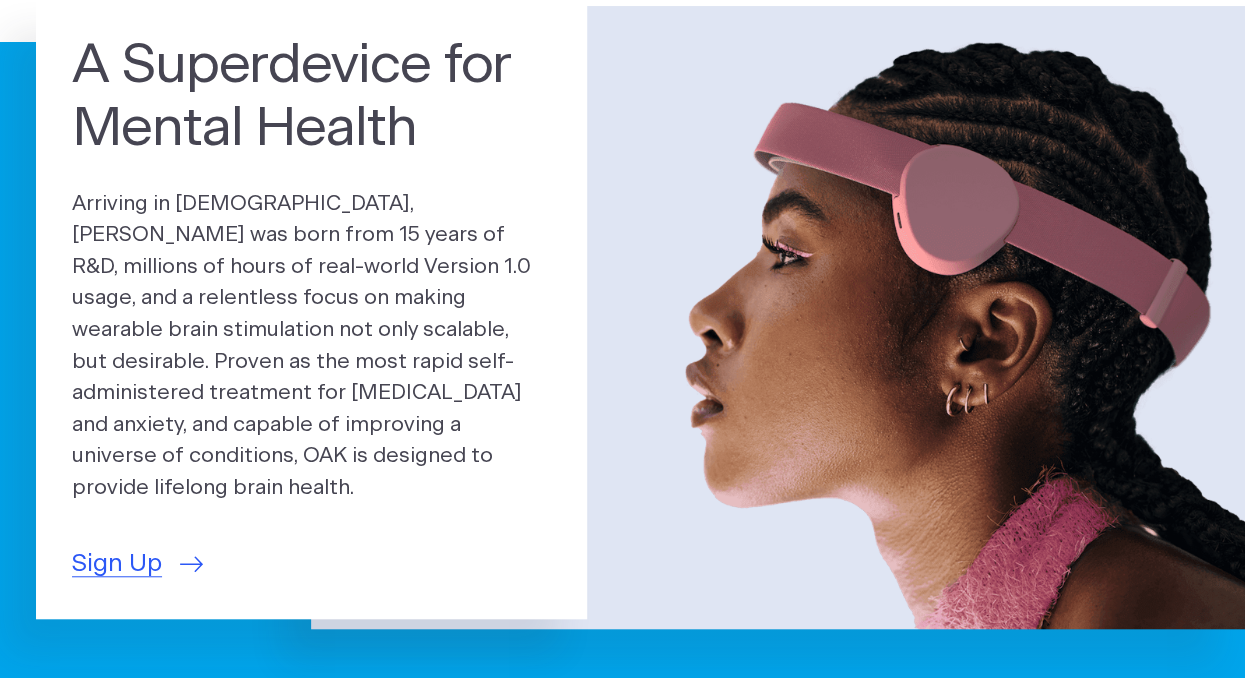 scroll, scrollTop: 0, scrollLeft: 0, axis: both 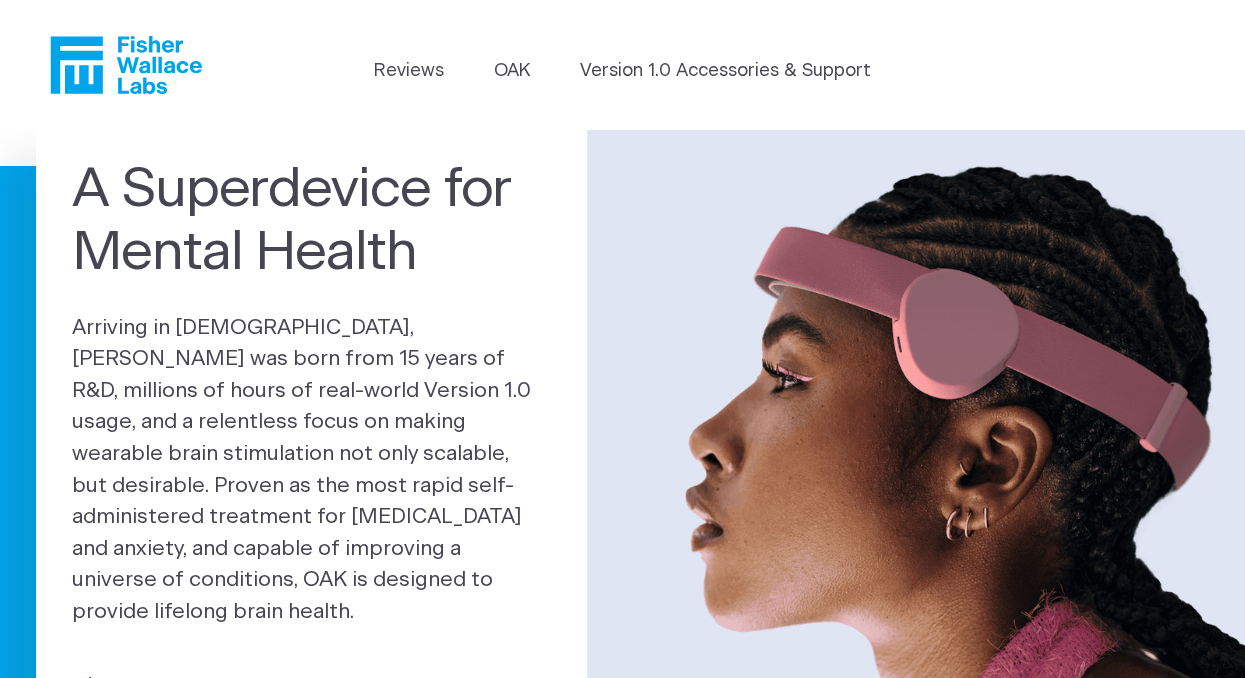 click 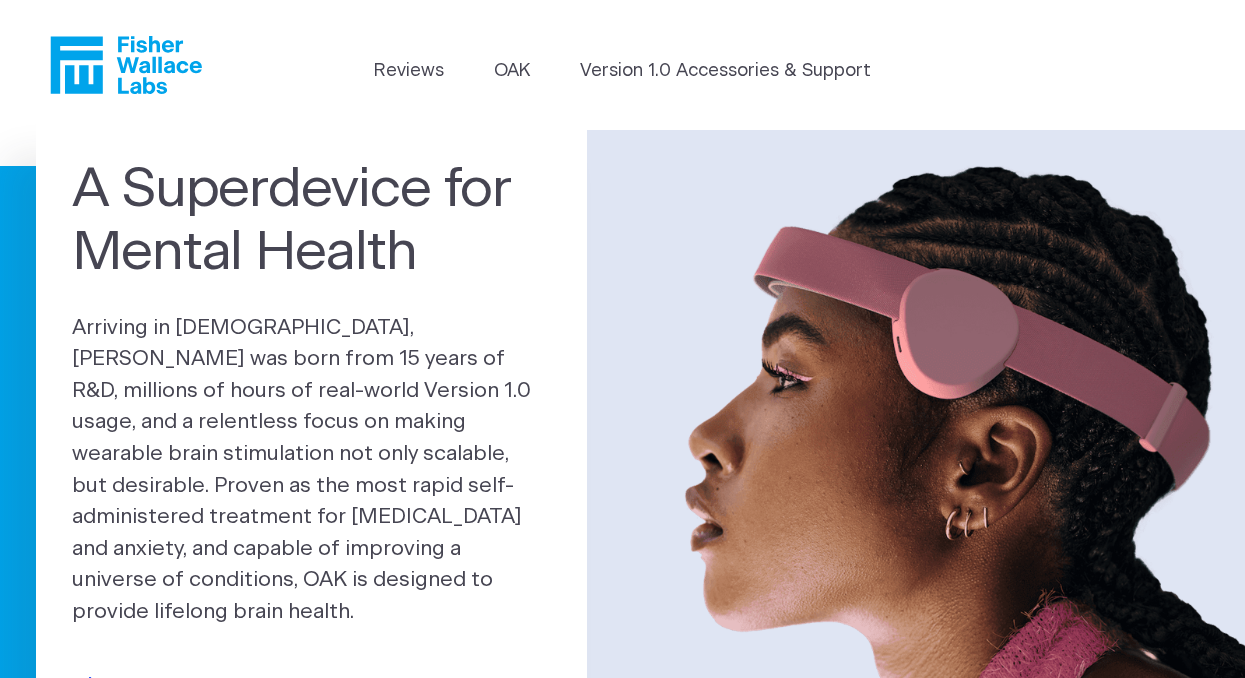 scroll, scrollTop: 0, scrollLeft: 0, axis: both 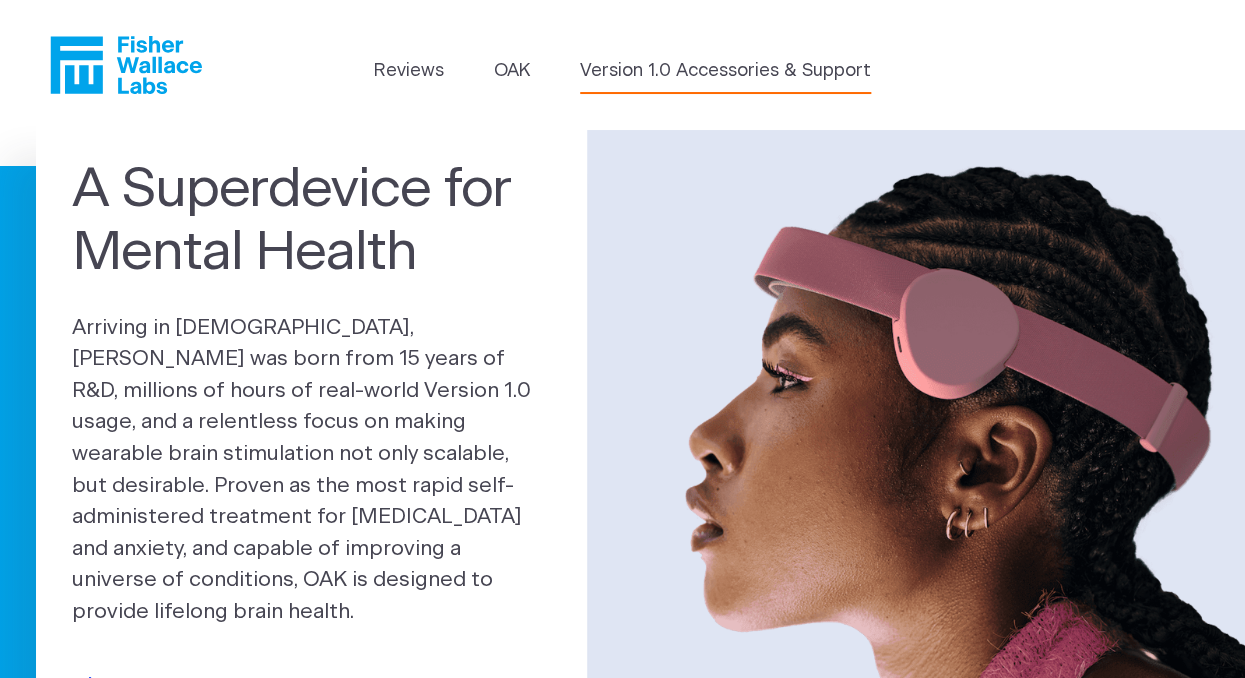 click on "Version 1.0 Accessories & Support" at bounding box center (725, 71) 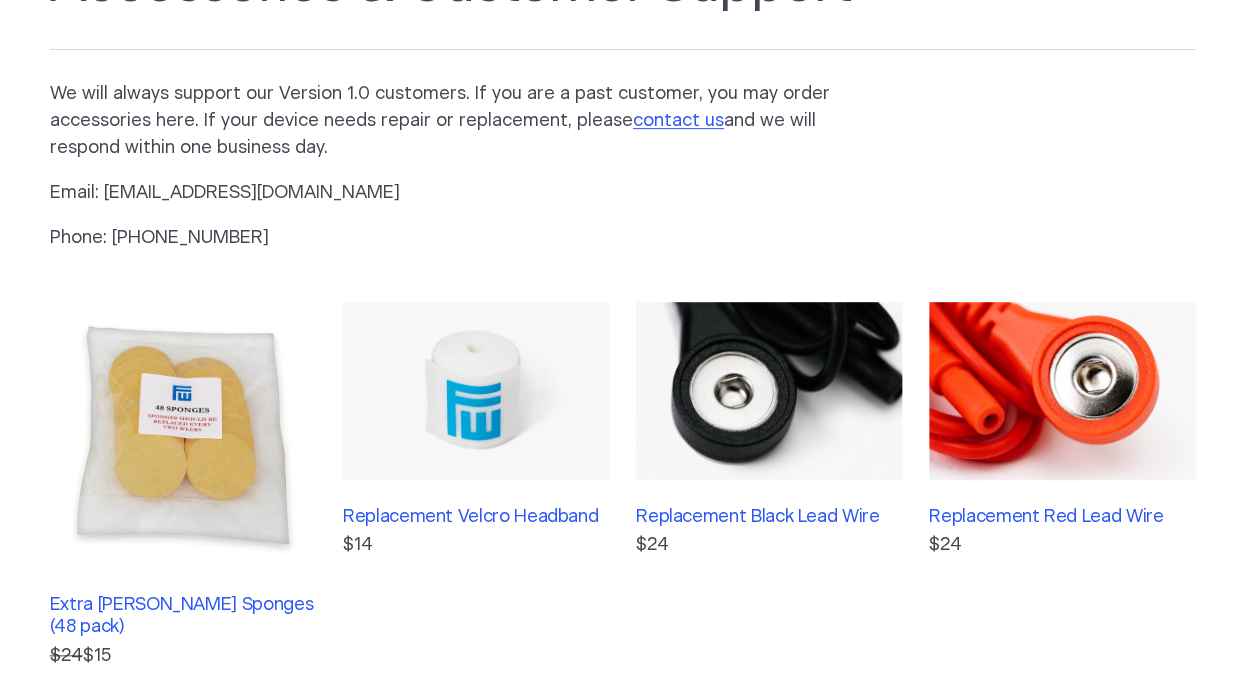 scroll, scrollTop: 0, scrollLeft: 0, axis: both 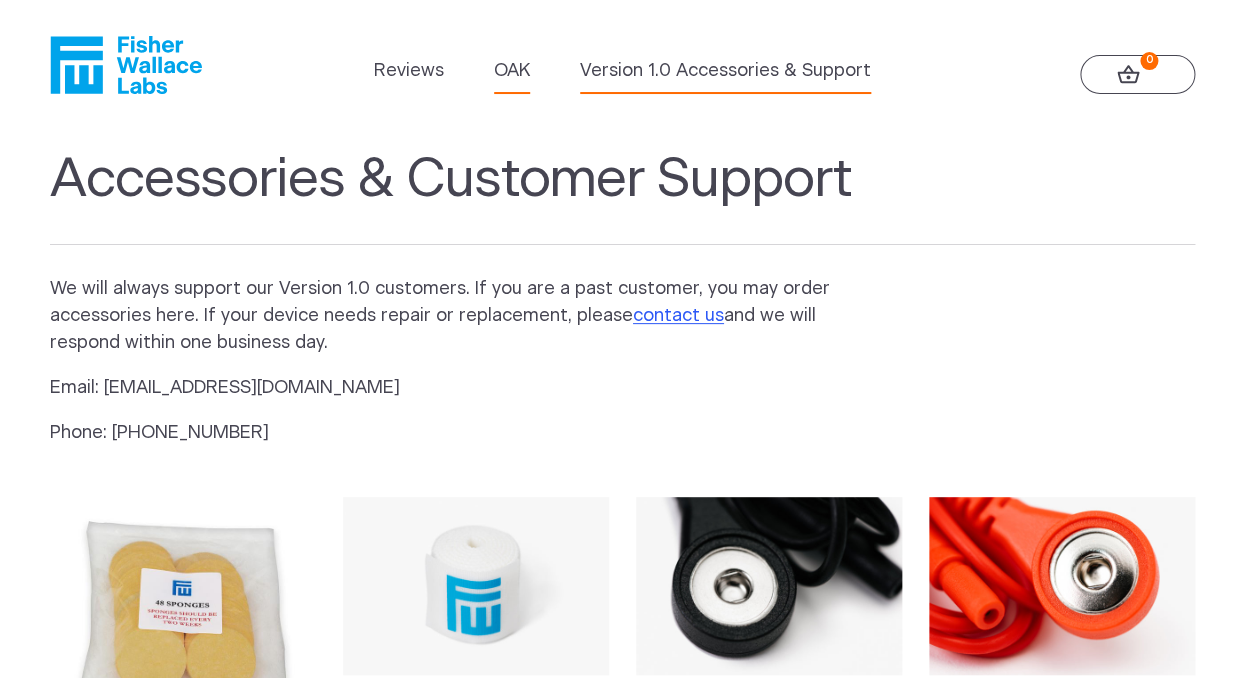 click on "OAK" at bounding box center [512, 71] 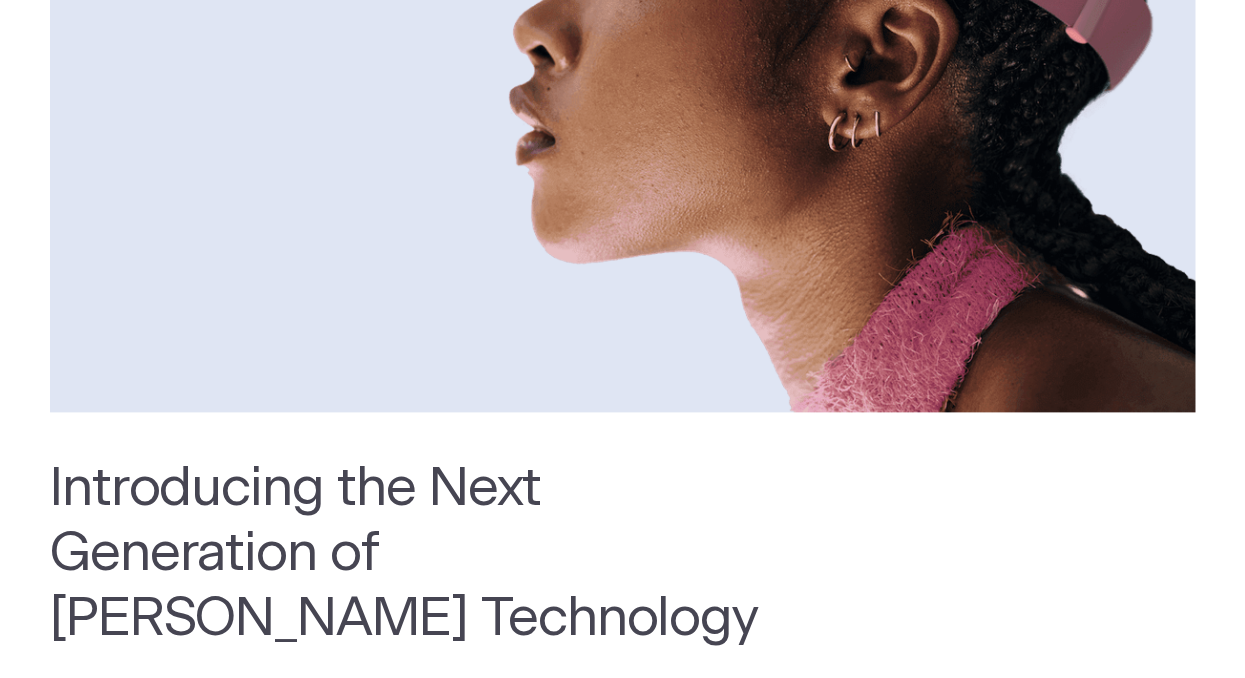 scroll, scrollTop: 0, scrollLeft: 0, axis: both 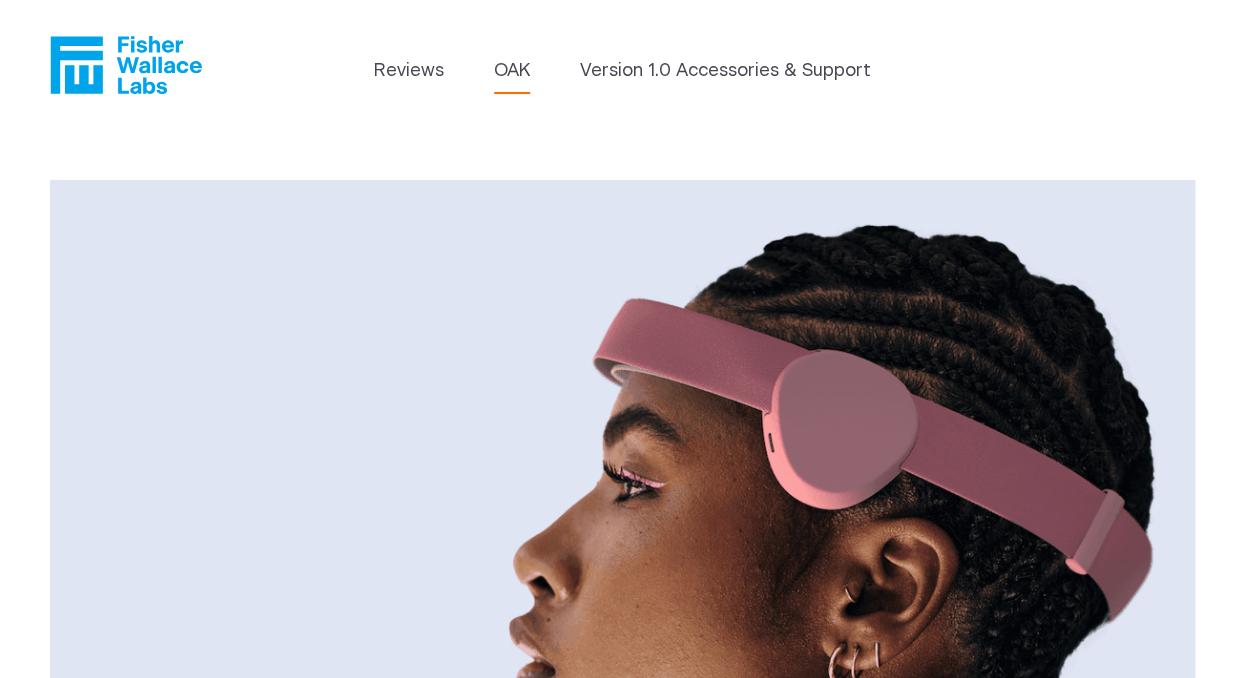 click 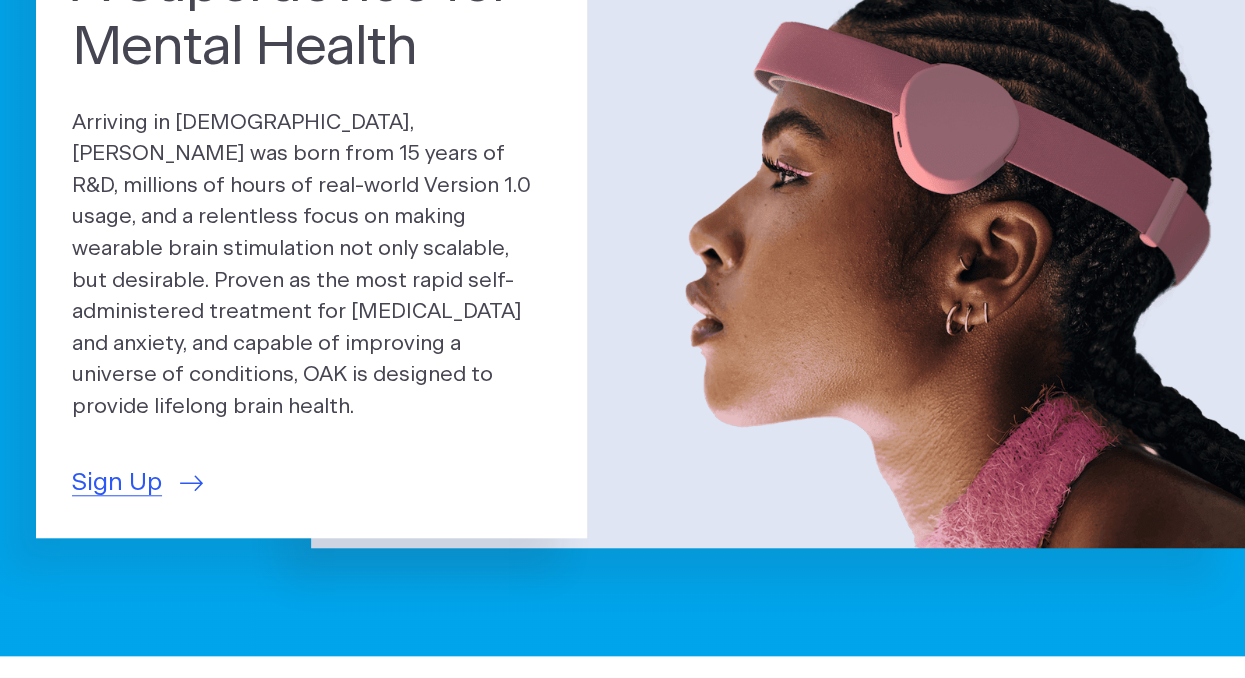 scroll, scrollTop: 204, scrollLeft: 0, axis: vertical 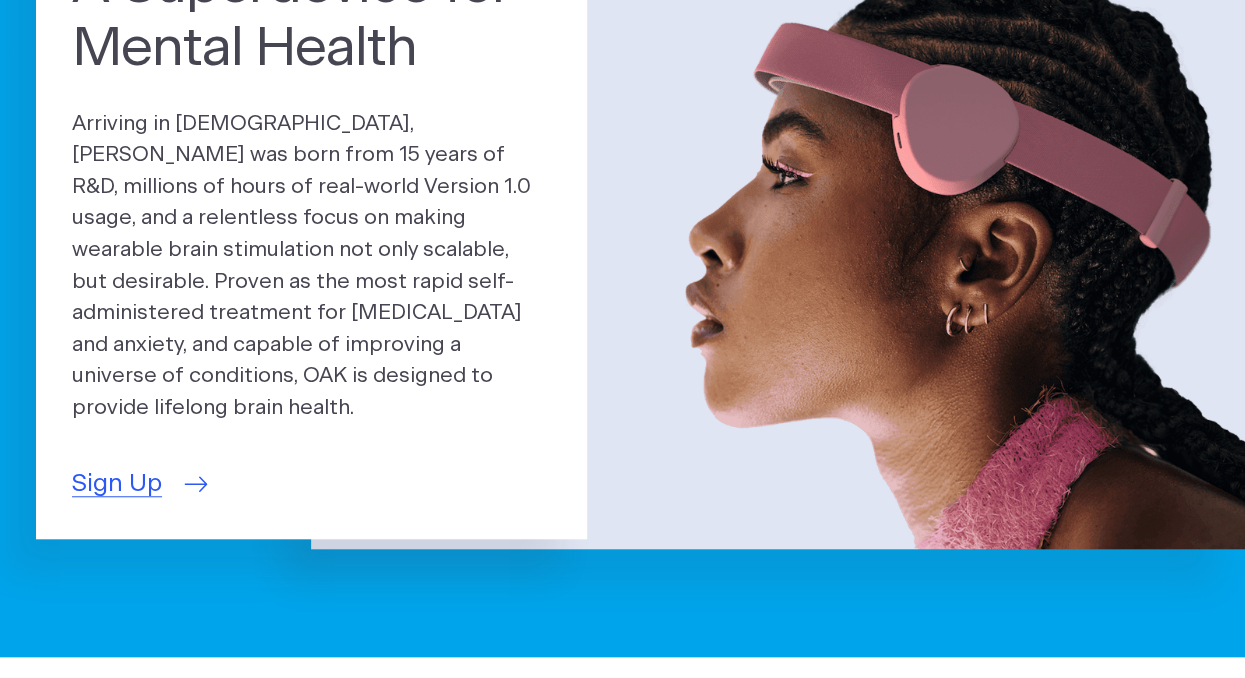 click on "Sign Up" at bounding box center (117, 484) 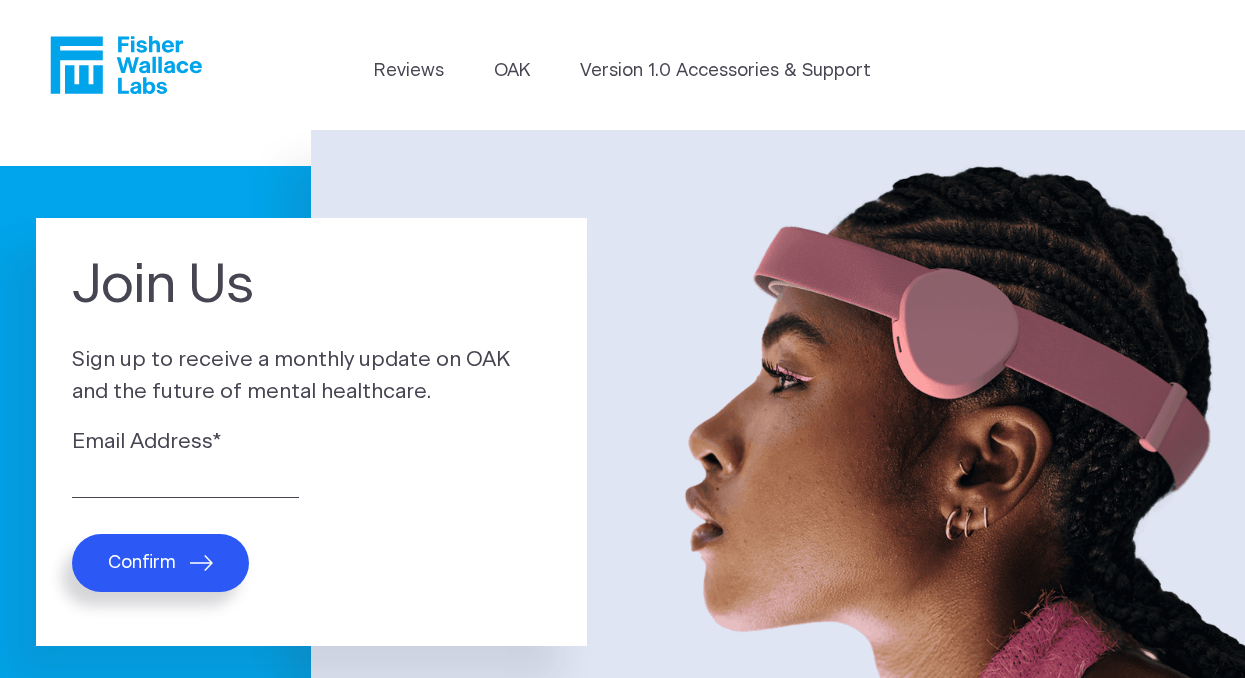 scroll, scrollTop: 0, scrollLeft: 0, axis: both 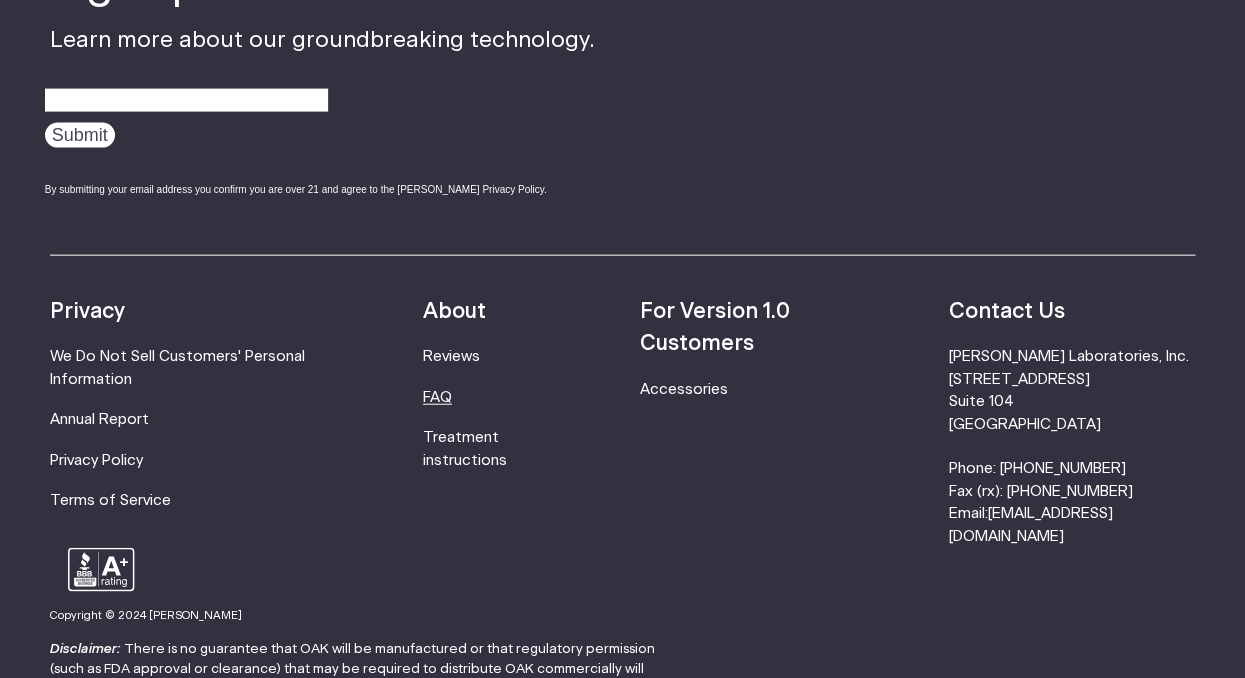 click on "FAQ" at bounding box center (437, 397) 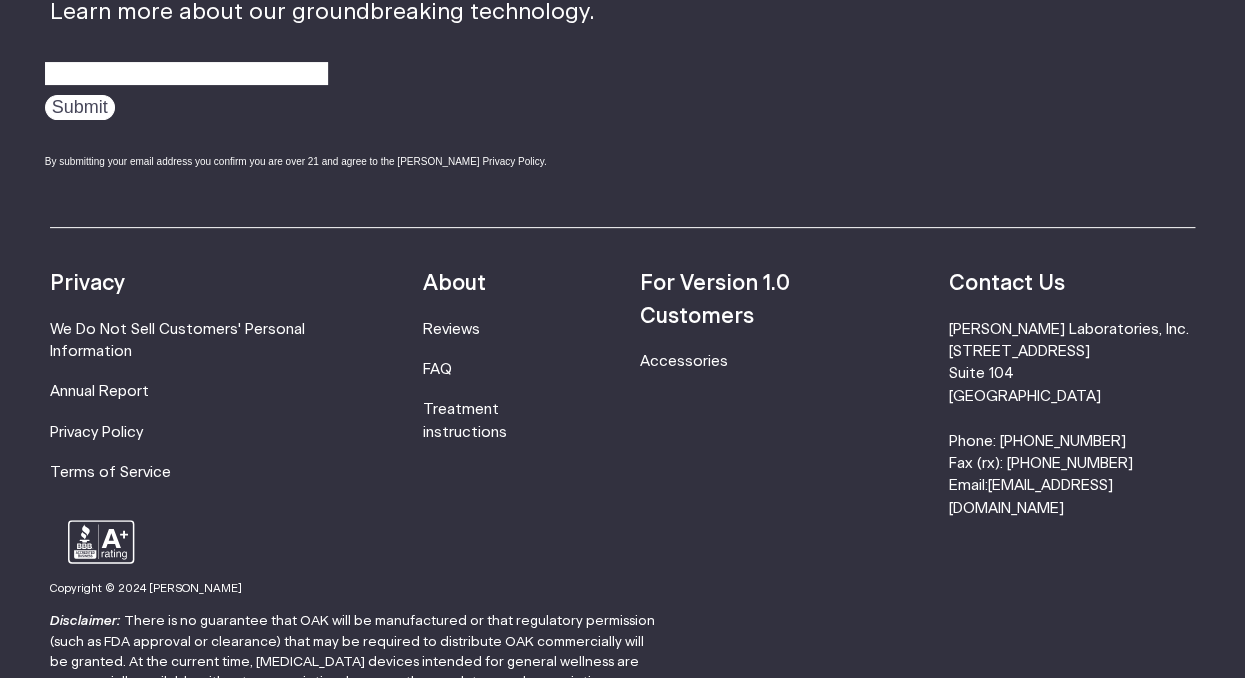 scroll, scrollTop: 2599, scrollLeft: 0, axis: vertical 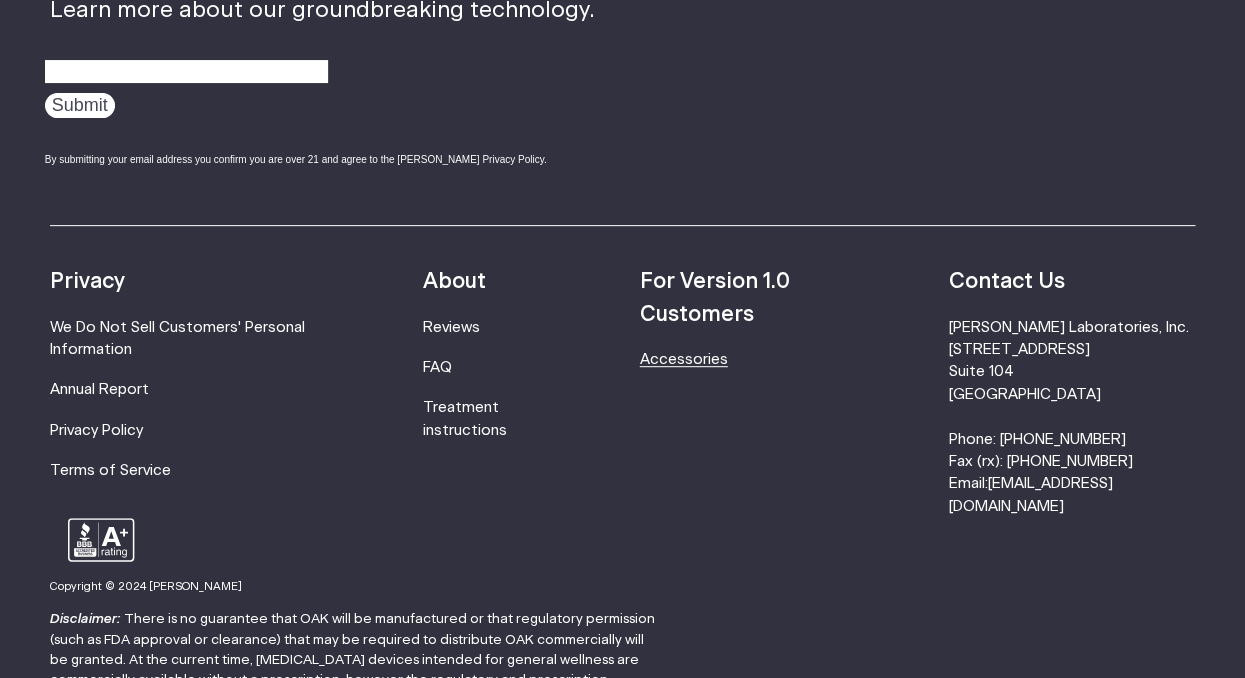 click on "Accessories" at bounding box center [684, 359] 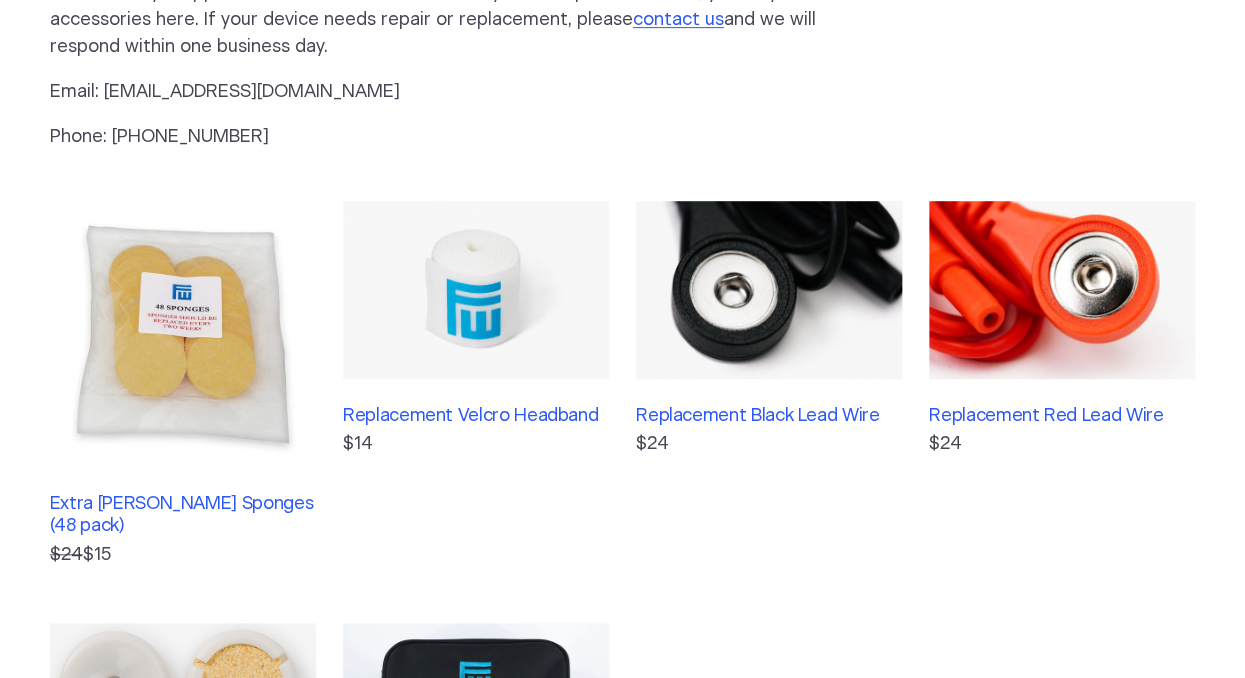scroll, scrollTop: 0, scrollLeft: 0, axis: both 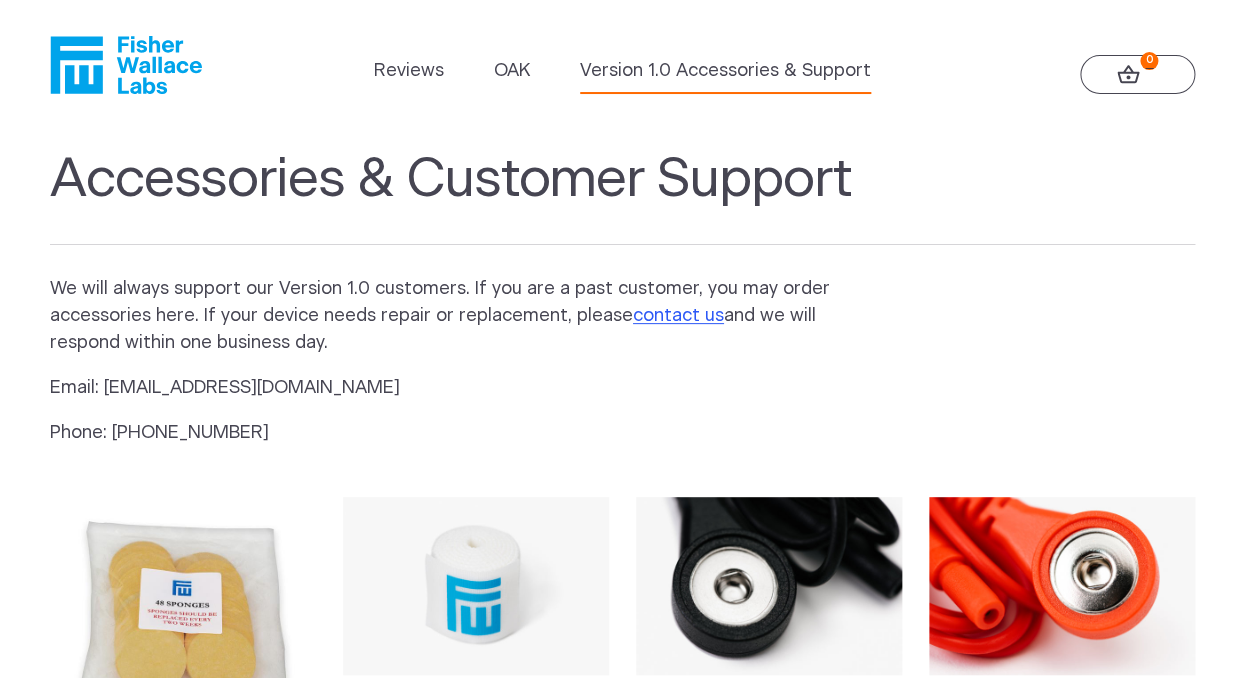 click 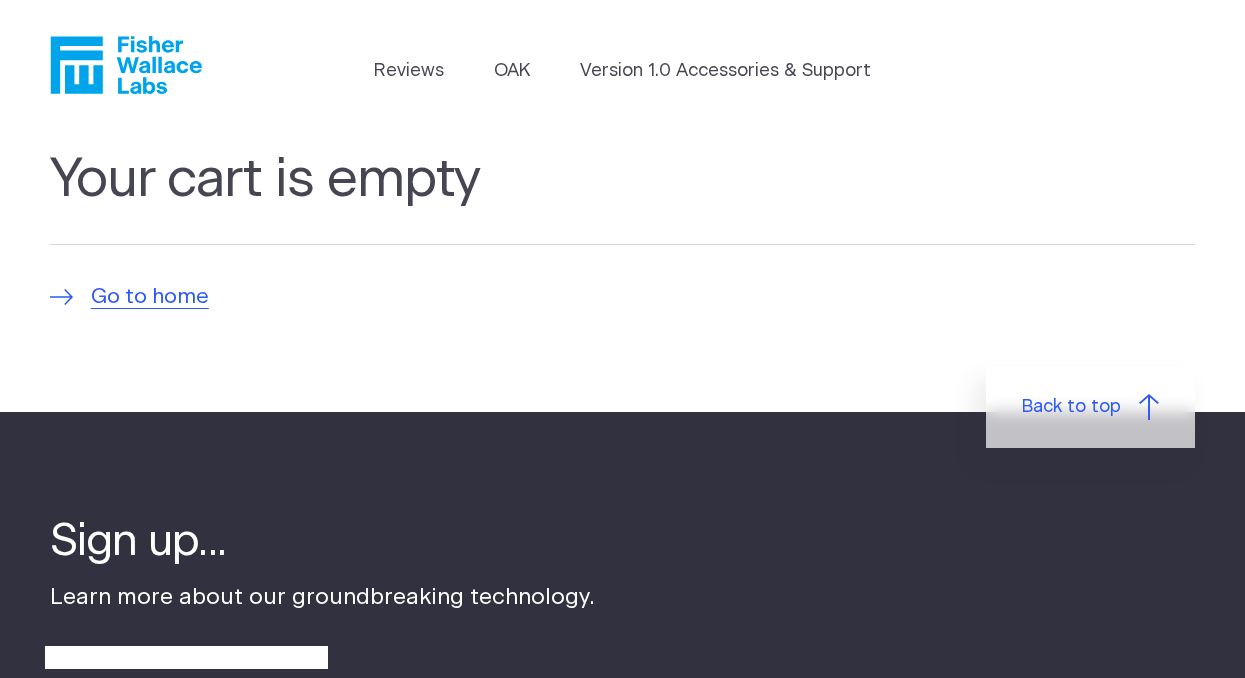 scroll, scrollTop: 0, scrollLeft: 0, axis: both 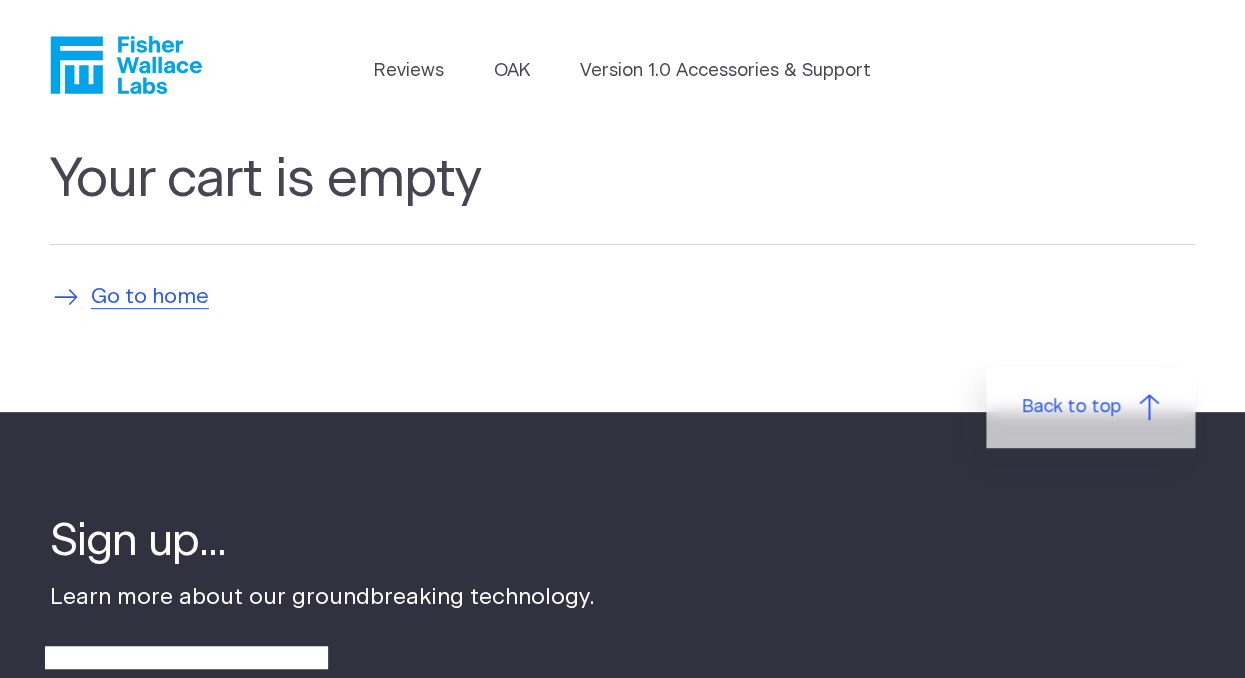 click on "Go to home" at bounding box center (150, 297) 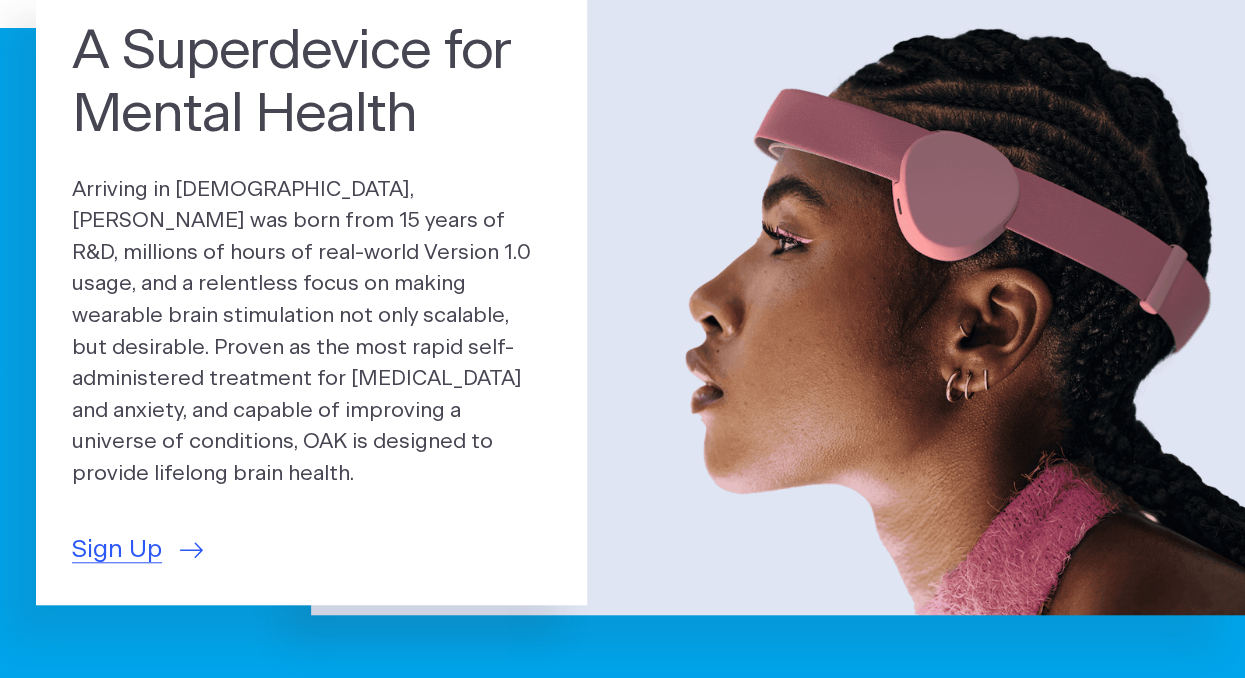 scroll, scrollTop: 490, scrollLeft: 0, axis: vertical 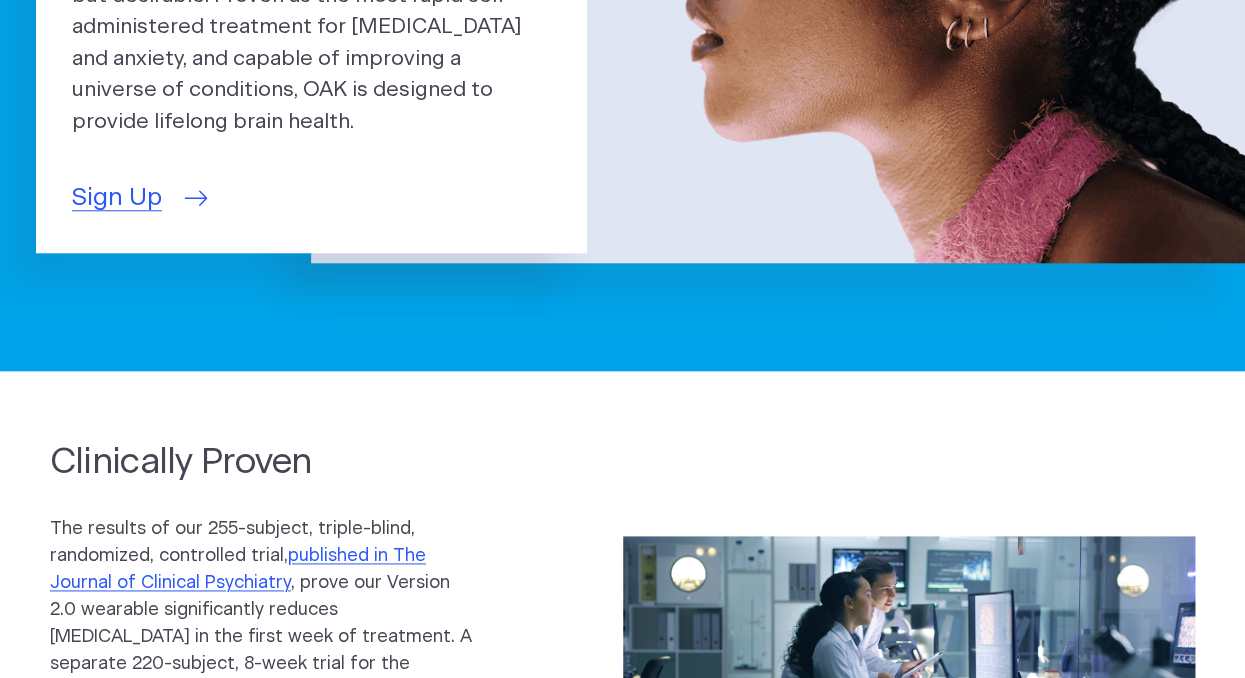 click on "Sign Up" at bounding box center (117, 198) 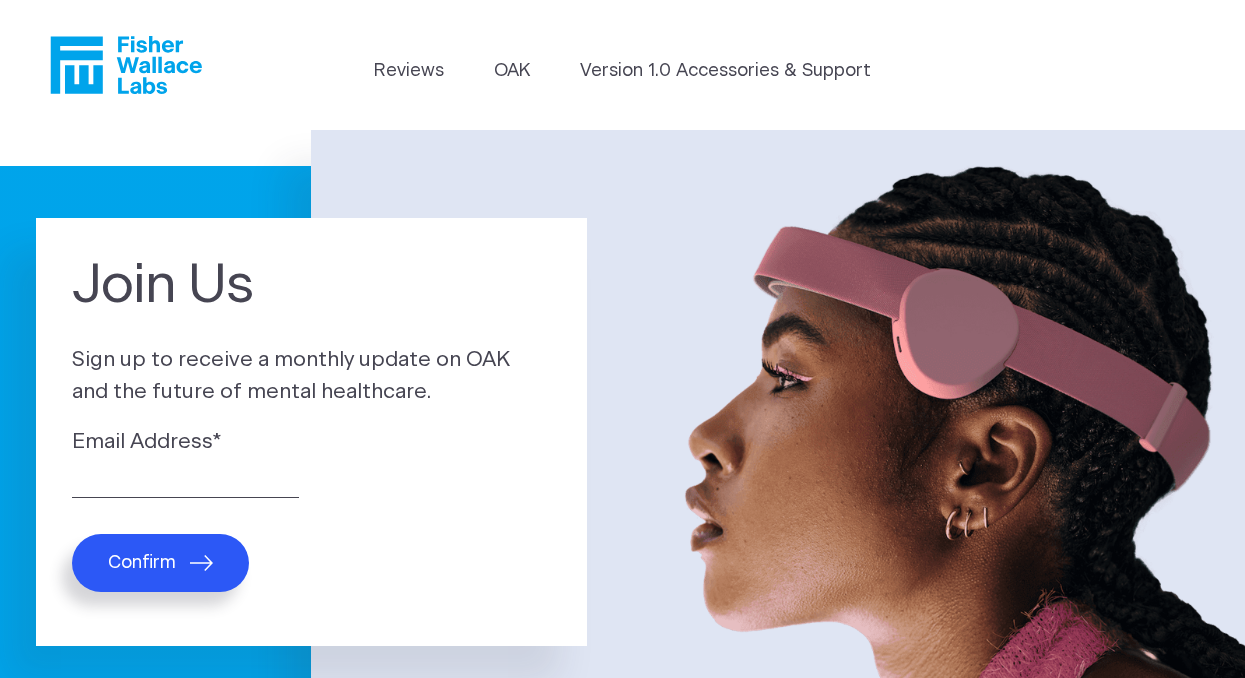scroll, scrollTop: 0, scrollLeft: 0, axis: both 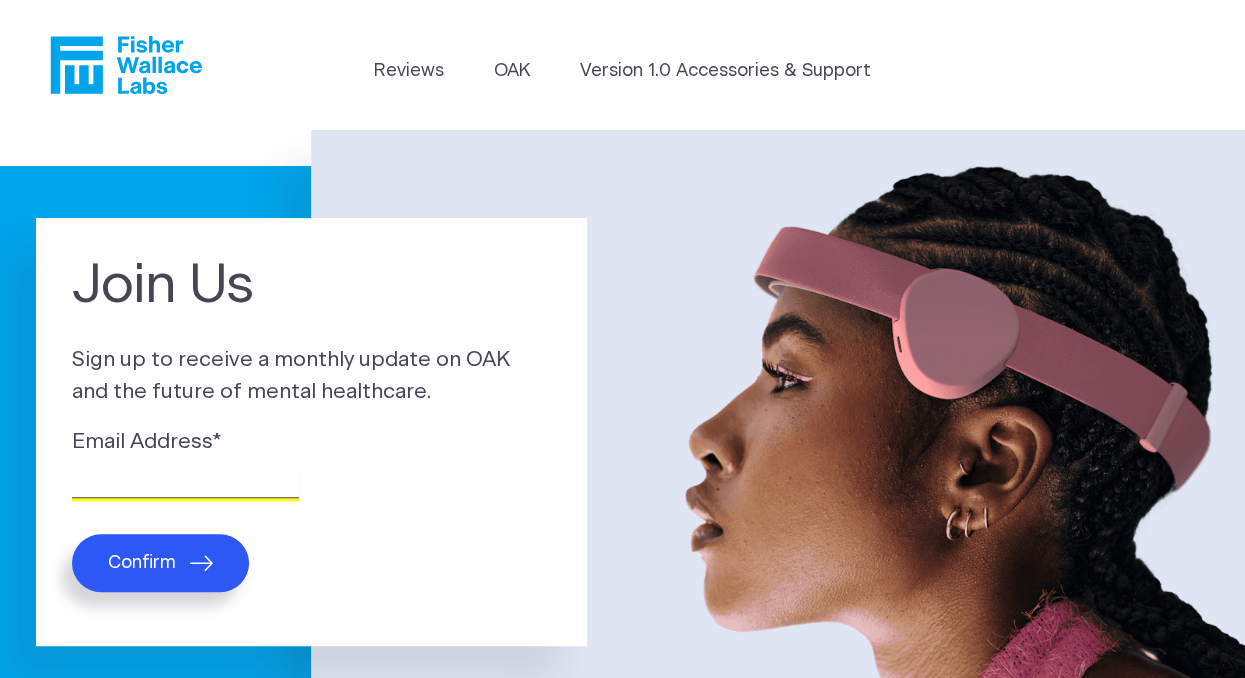 click on "Email Address   *" at bounding box center [185, 482] 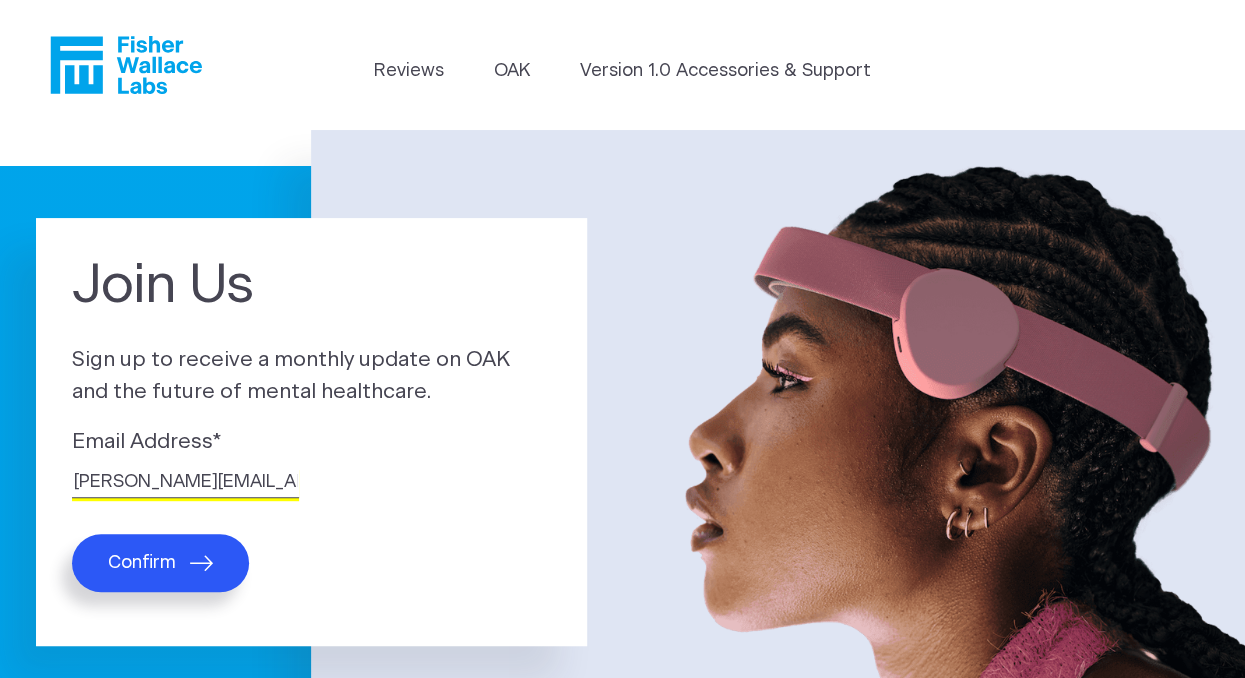 type on "greg@gregmoleski.com" 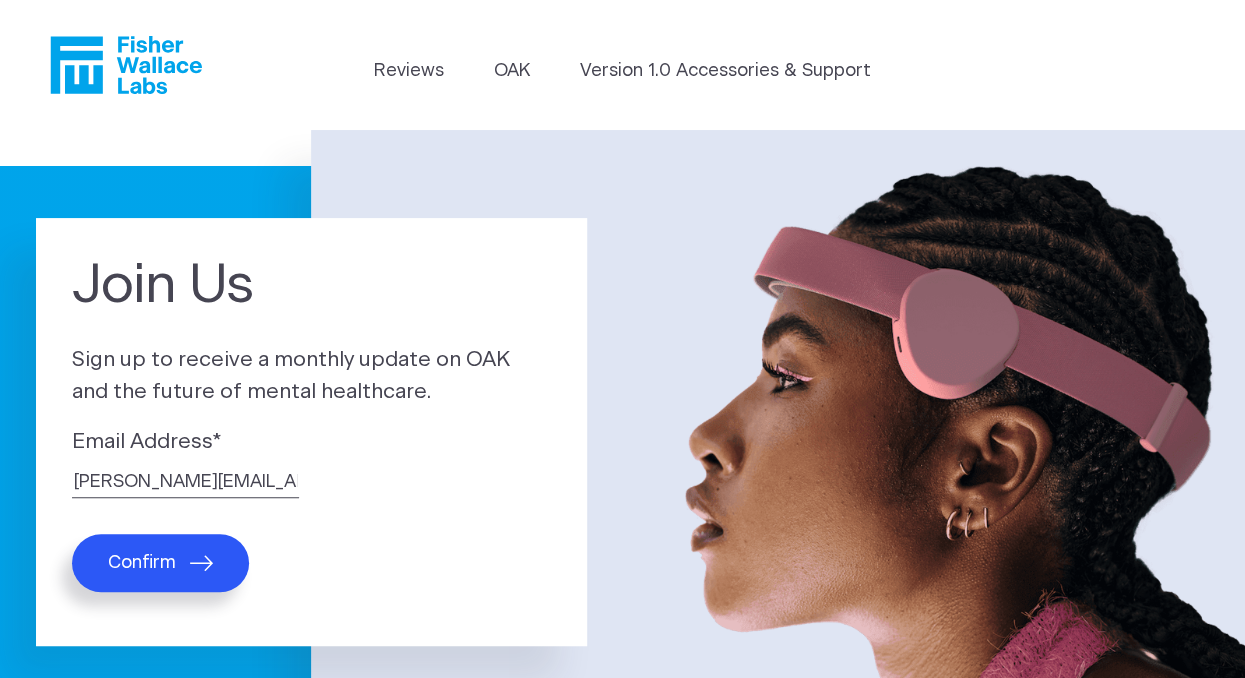 click on "Confirm" at bounding box center (142, 563) 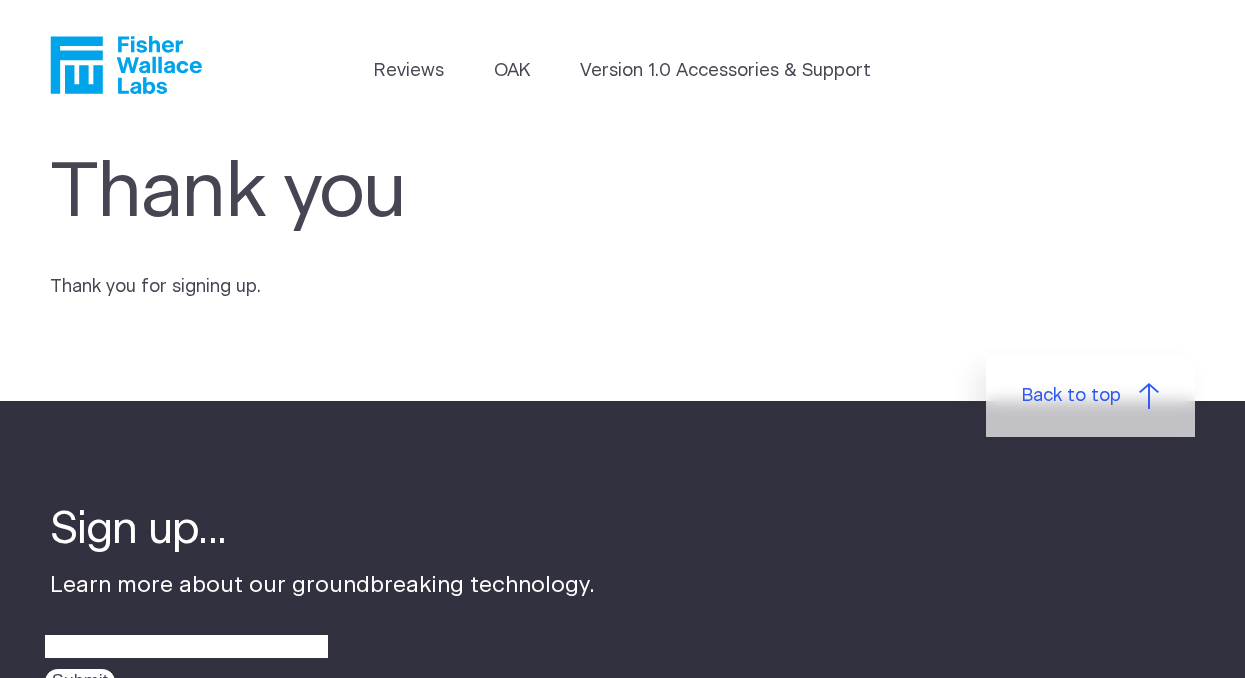 scroll, scrollTop: 0, scrollLeft: 0, axis: both 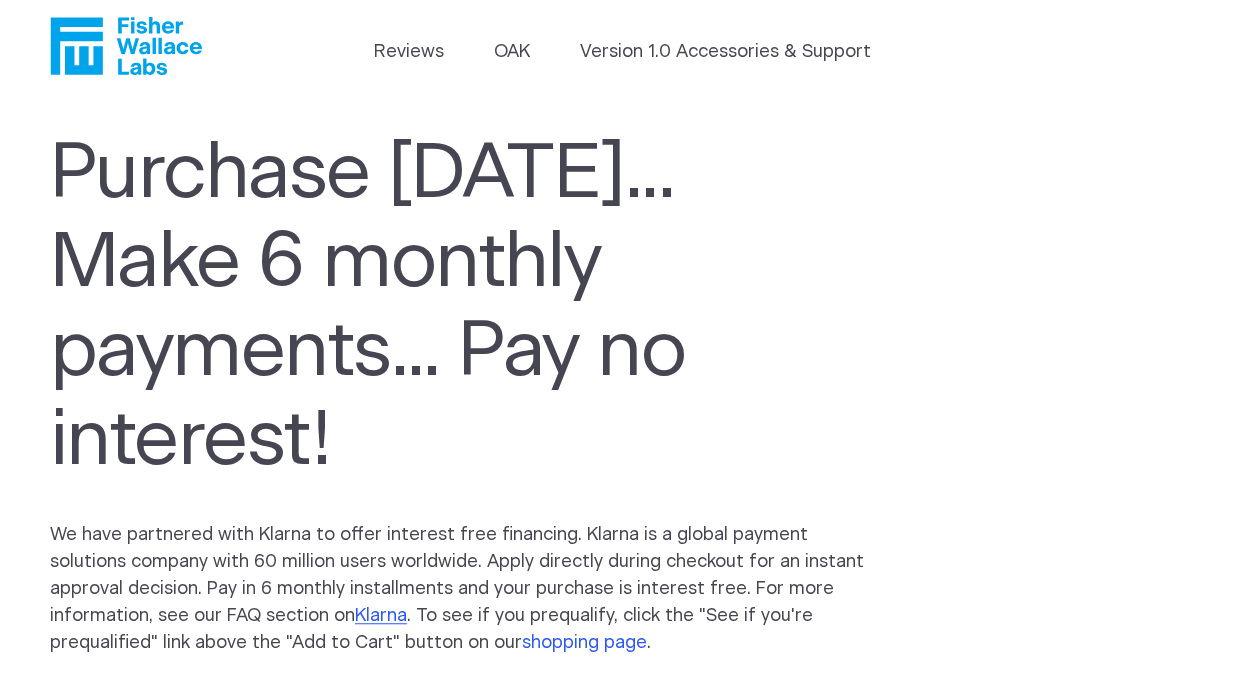 click on "shopping page" at bounding box center (584, 643) 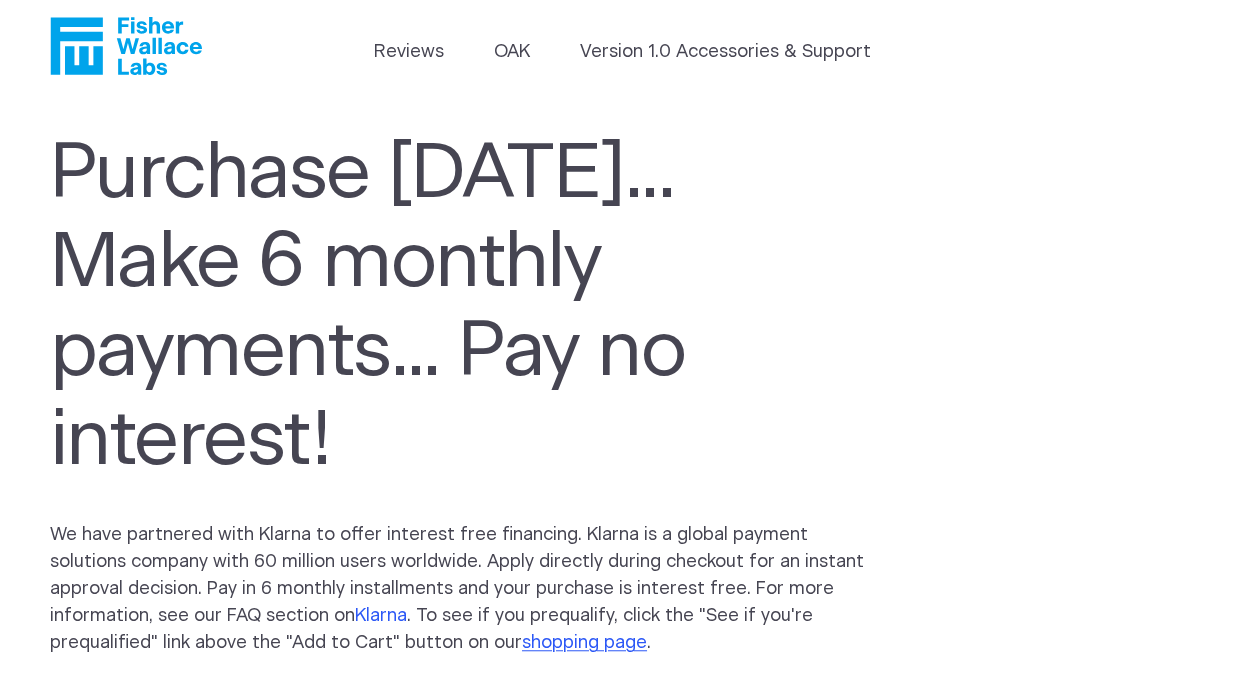 click on "Klarna" at bounding box center (381, 616) 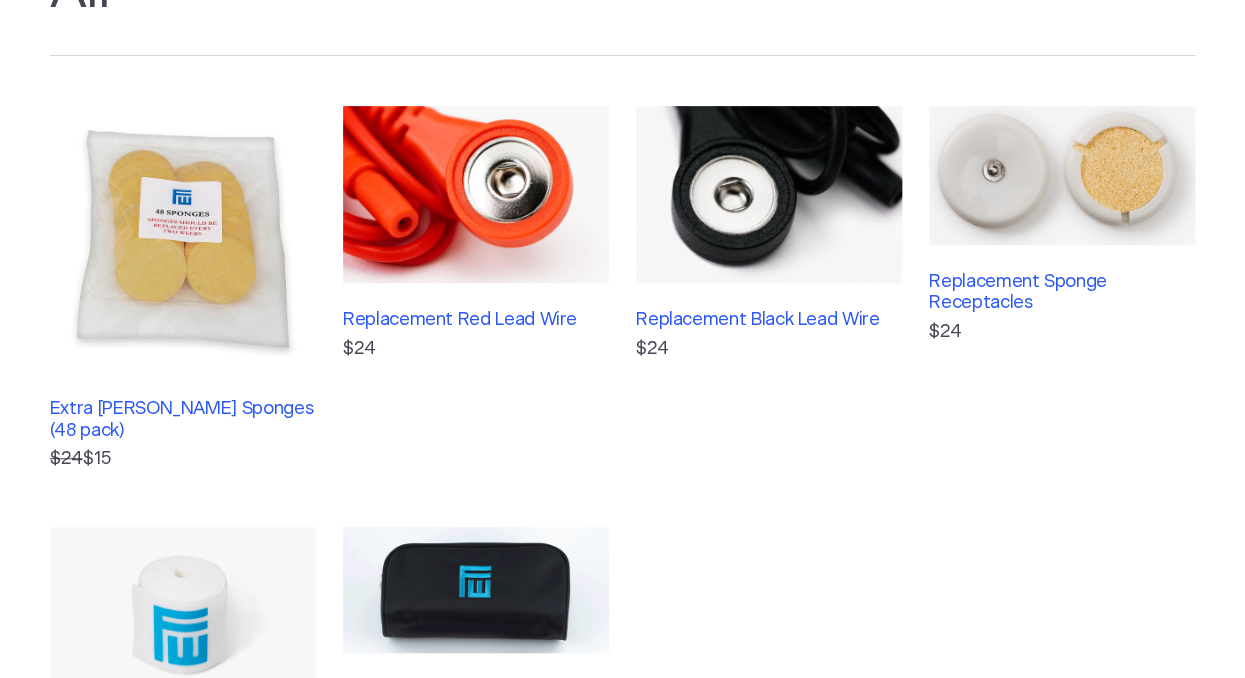 scroll, scrollTop: 0, scrollLeft: 0, axis: both 